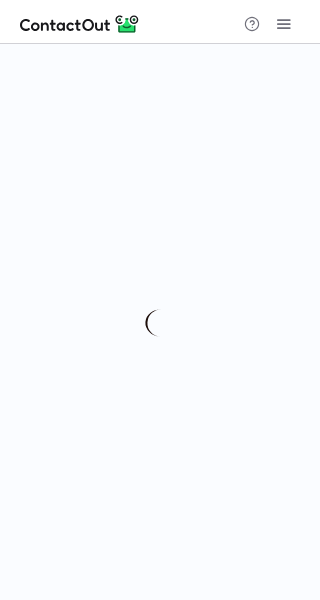 scroll, scrollTop: 0, scrollLeft: 0, axis: both 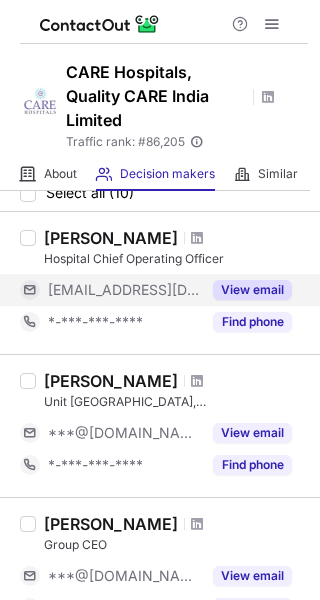 click on "View email" at bounding box center [252, 290] 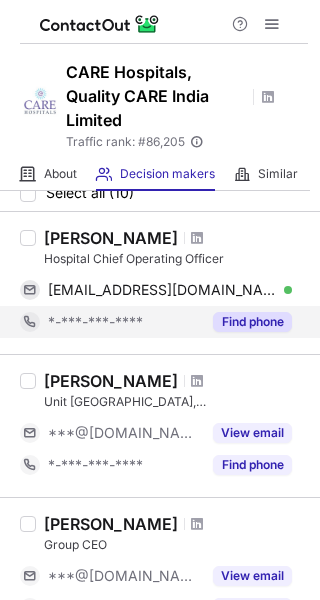 click on "Find phone" at bounding box center (246, 322) 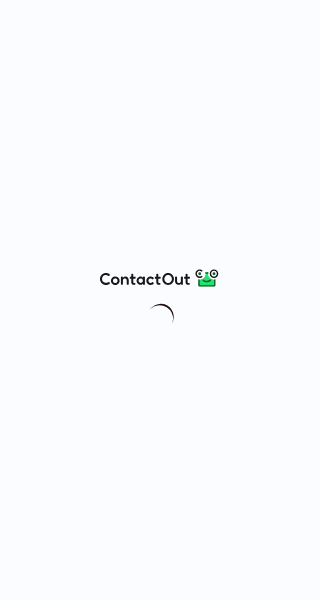 scroll, scrollTop: 0, scrollLeft: 0, axis: both 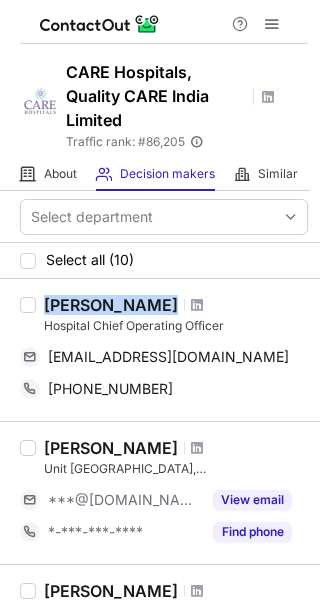 drag, startPoint x: 46, startPoint y: 303, endPoint x: 157, endPoint y: 311, distance: 111.28792 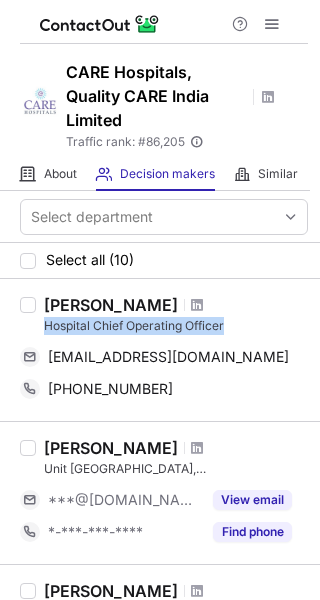 drag, startPoint x: 43, startPoint y: 326, endPoint x: 224, endPoint y: 328, distance: 181.01105 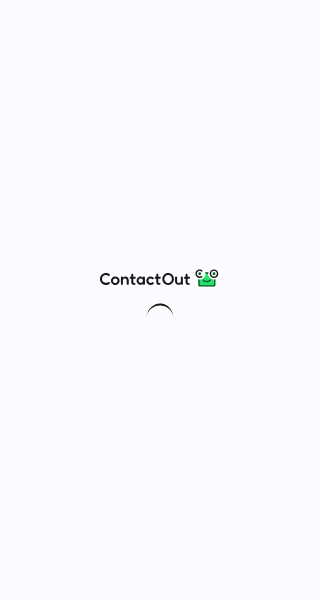 scroll, scrollTop: 0, scrollLeft: 0, axis: both 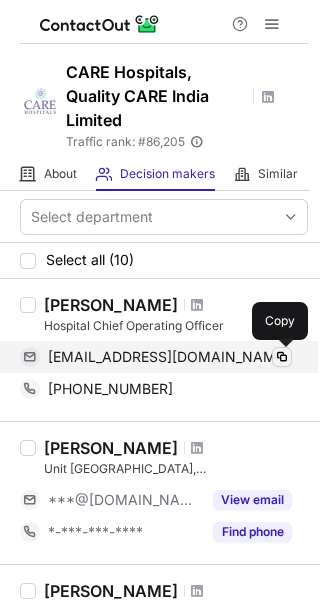 click at bounding box center (282, 357) 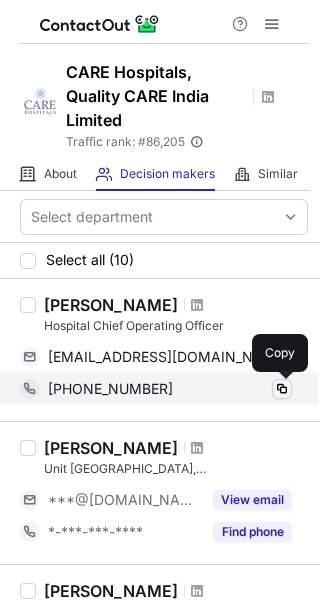 click at bounding box center (282, 389) 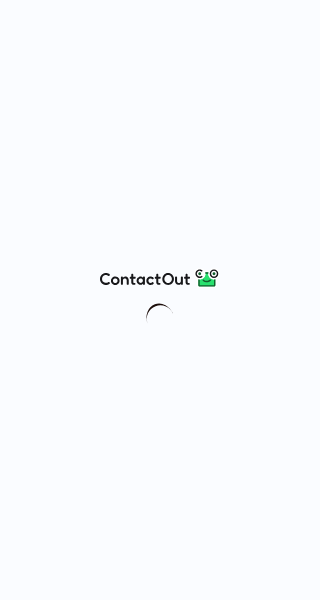 scroll, scrollTop: 0, scrollLeft: 0, axis: both 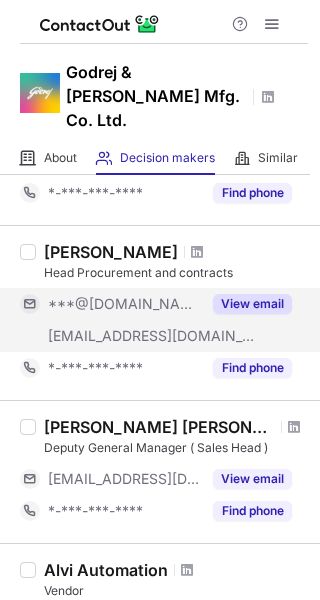 click on "View email" at bounding box center [252, 304] 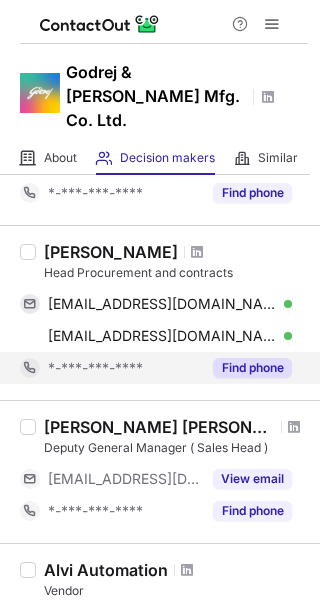 click on "Find phone" at bounding box center [252, 368] 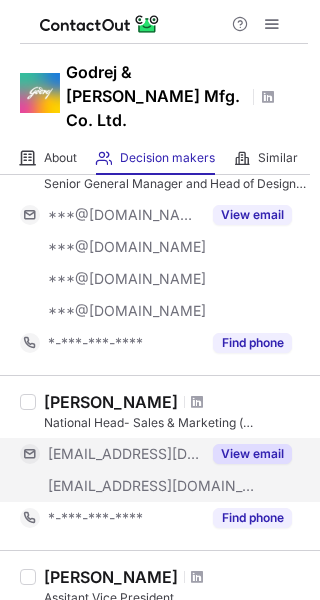 scroll, scrollTop: 376, scrollLeft: 0, axis: vertical 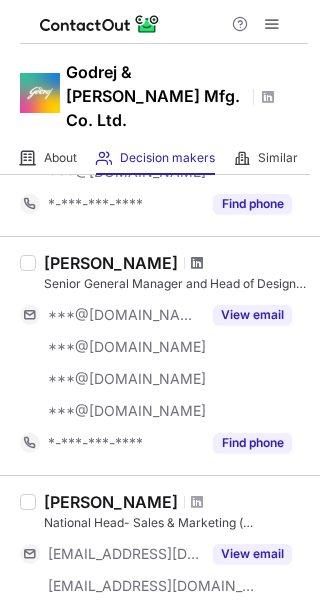 click at bounding box center [197, 263] 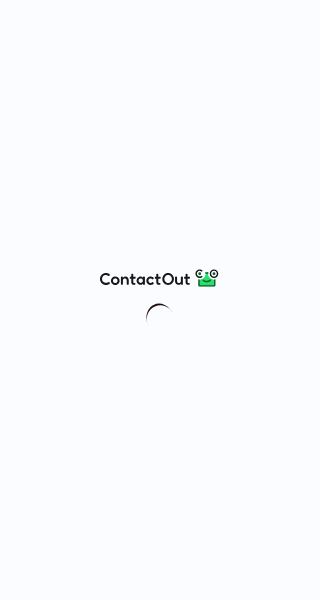 scroll, scrollTop: 0, scrollLeft: 0, axis: both 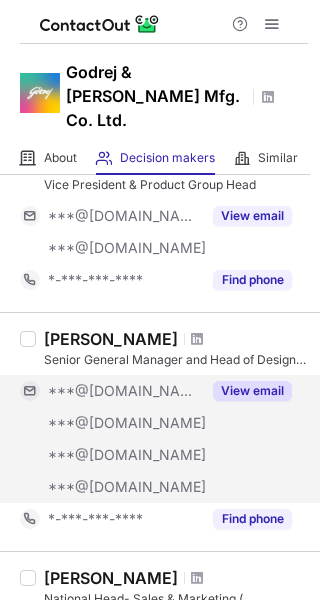 click on "View email" at bounding box center [252, 391] 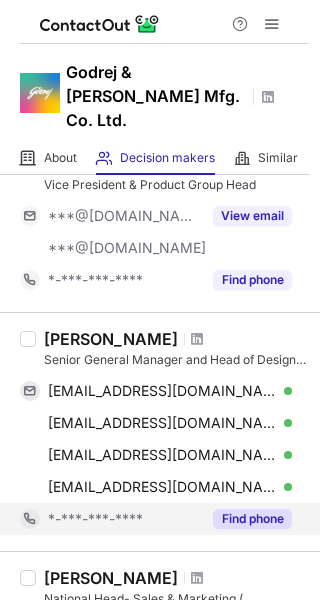 click on "Find phone" at bounding box center (252, 519) 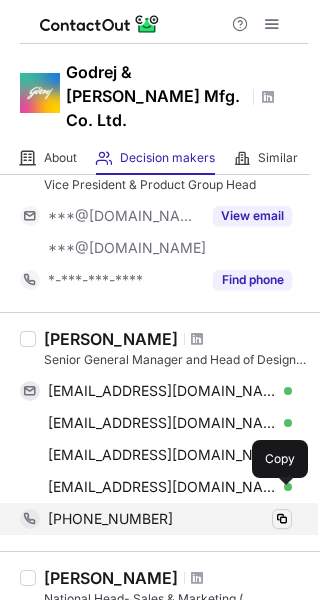 scroll, scrollTop: 200, scrollLeft: 0, axis: vertical 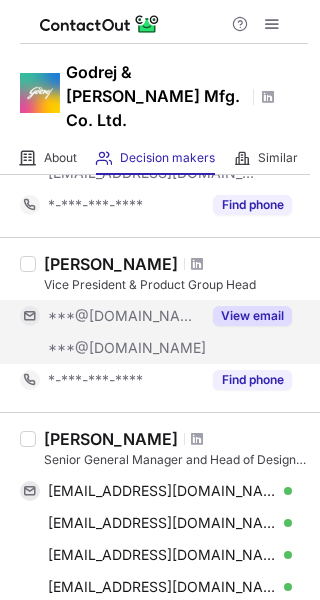 click on "View email" at bounding box center [252, 316] 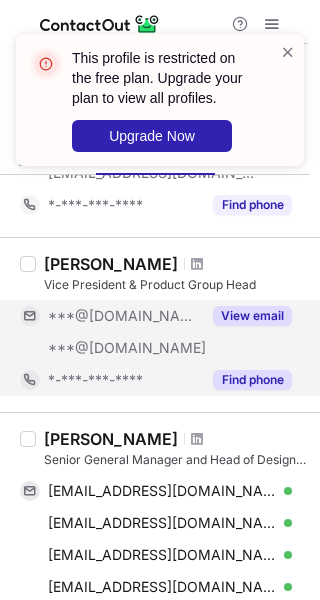 click on "Find phone" at bounding box center [252, 380] 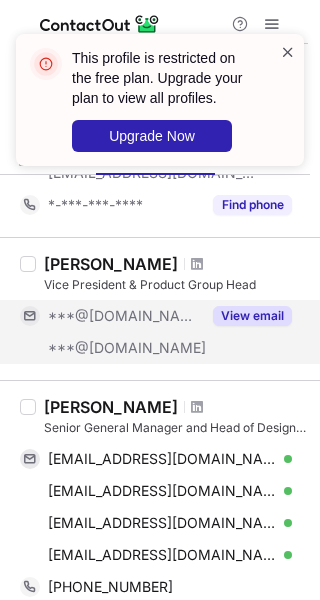 click at bounding box center (288, 52) 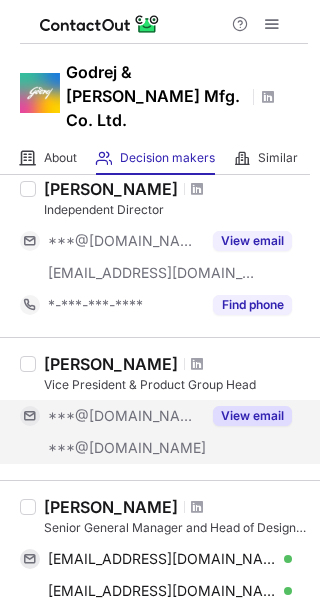 scroll, scrollTop: 0, scrollLeft: 0, axis: both 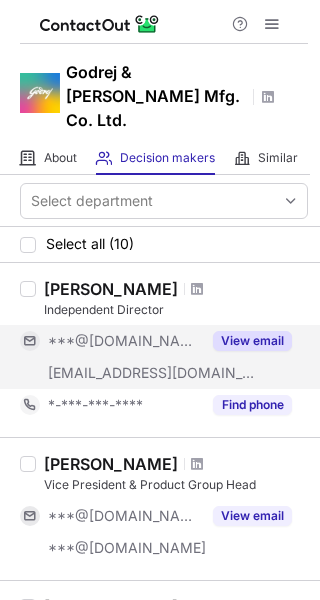 click on "View email" at bounding box center (252, 341) 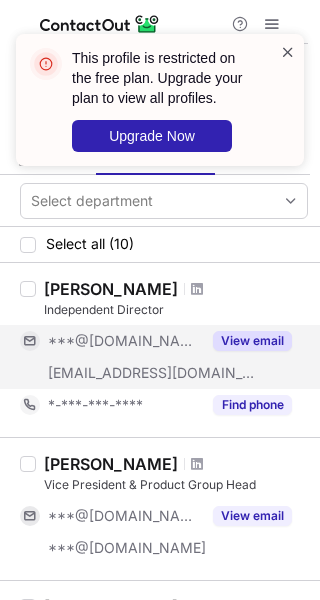 click at bounding box center (288, 52) 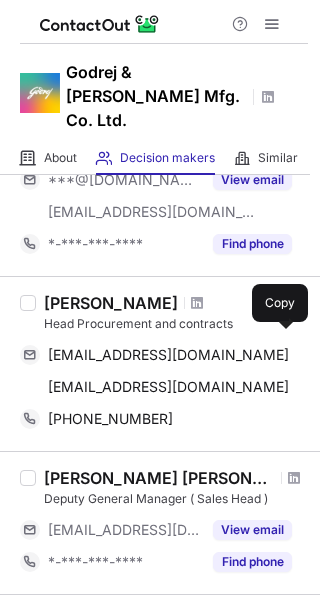 scroll, scrollTop: 900, scrollLeft: 0, axis: vertical 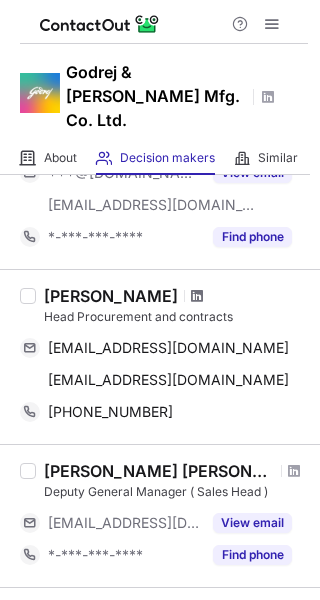 click at bounding box center [197, 296] 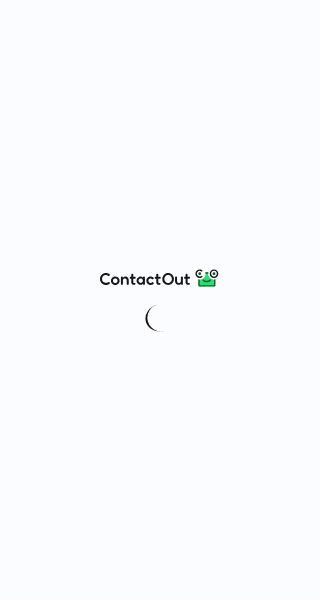 scroll, scrollTop: 0, scrollLeft: 0, axis: both 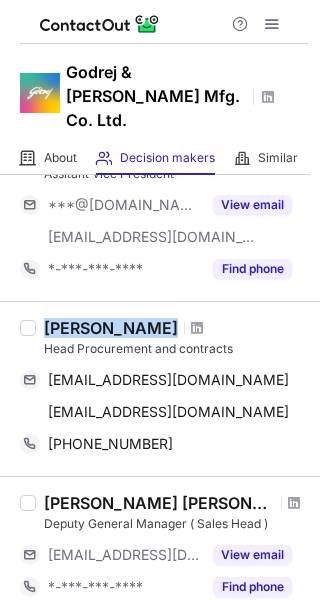 drag, startPoint x: 44, startPoint y: 305, endPoint x: 142, endPoint y: 304, distance: 98.005104 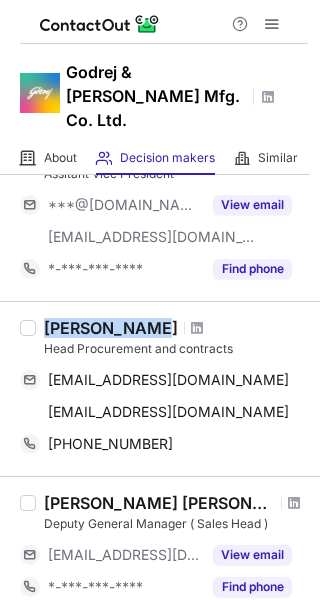 copy on "Sanjay Sutar" 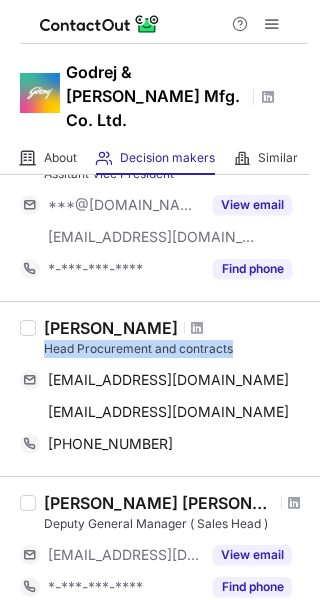 drag, startPoint x: 43, startPoint y: 326, endPoint x: 232, endPoint y: 324, distance: 189.01057 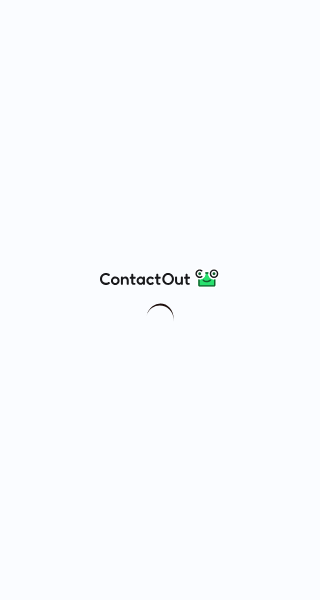 scroll, scrollTop: 0, scrollLeft: 0, axis: both 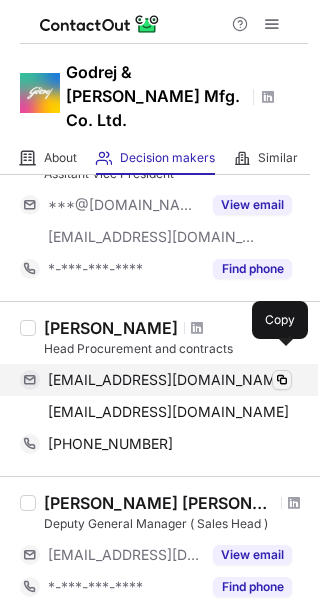 click at bounding box center (282, 380) 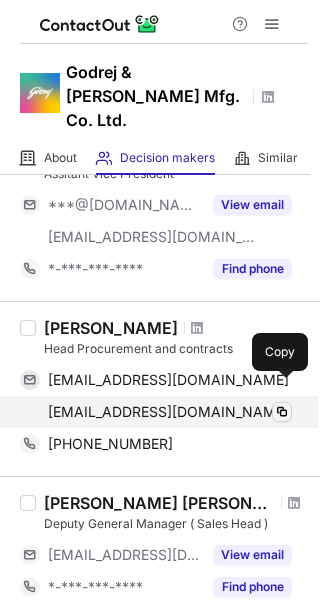 click at bounding box center [282, 412] 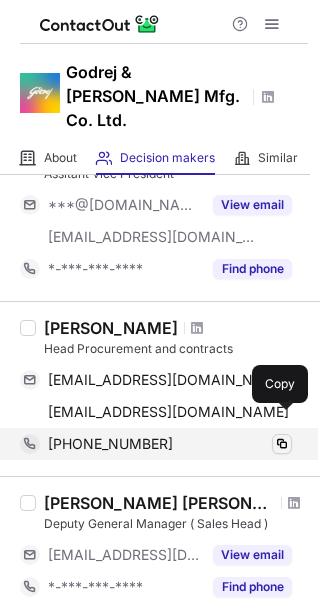 click at bounding box center (282, 444) 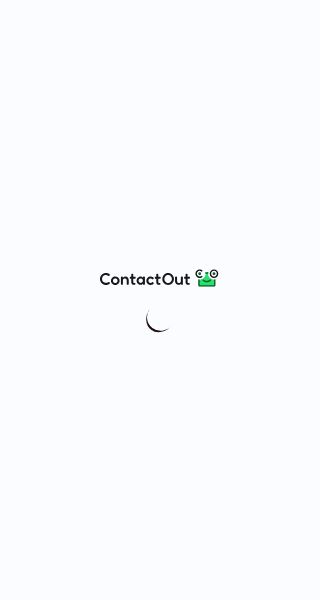 scroll, scrollTop: 0, scrollLeft: 0, axis: both 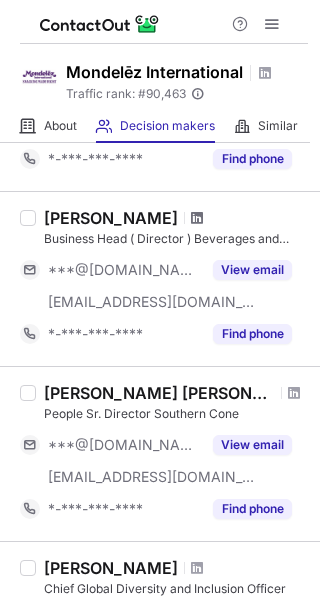 click at bounding box center [197, 218] 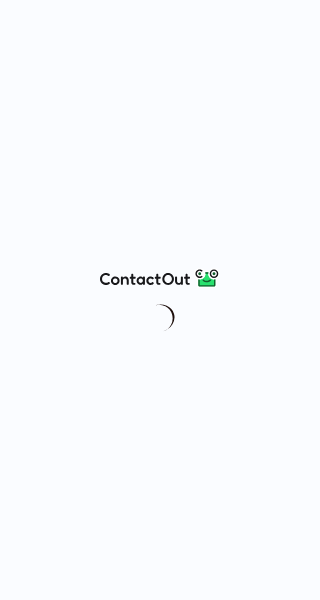 scroll, scrollTop: 0, scrollLeft: 0, axis: both 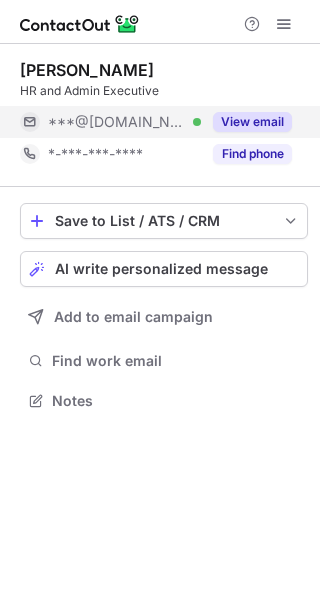 click on "View email" at bounding box center [252, 122] 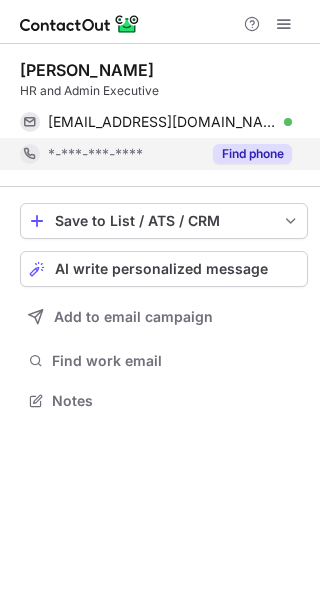 click on "Find phone" at bounding box center (252, 154) 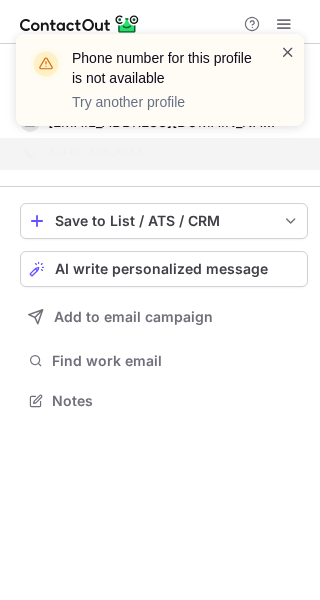 click at bounding box center (288, 52) 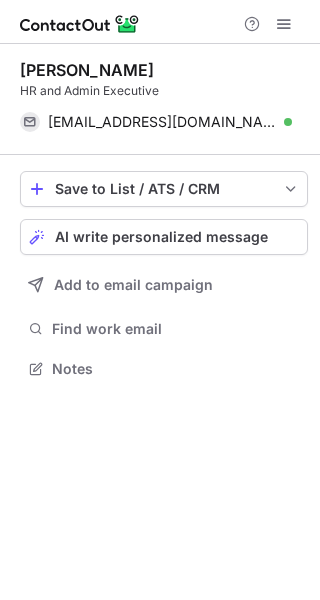 scroll, scrollTop: 355, scrollLeft: 320, axis: both 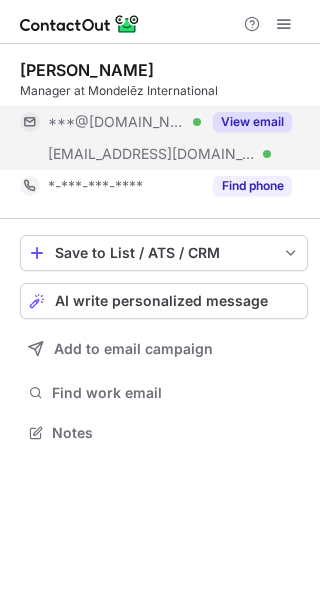 click on "View email" at bounding box center (252, 122) 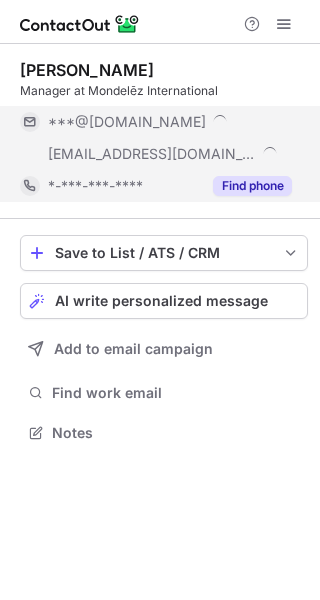 click on "Find phone" at bounding box center [252, 186] 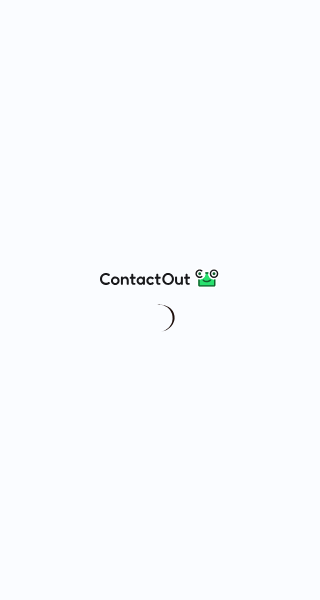 scroll, scrollTop: 0, scrollLeft: 0, axis: both 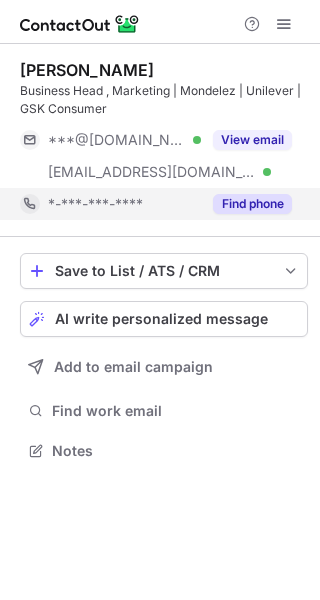 click on "Find phone" at bounding box center [252, 204] 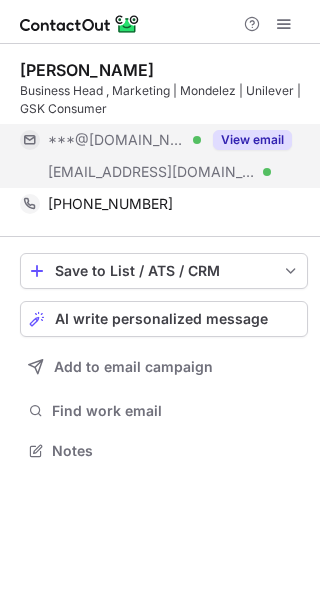 click on "View email" at bounding box center [252, 140] 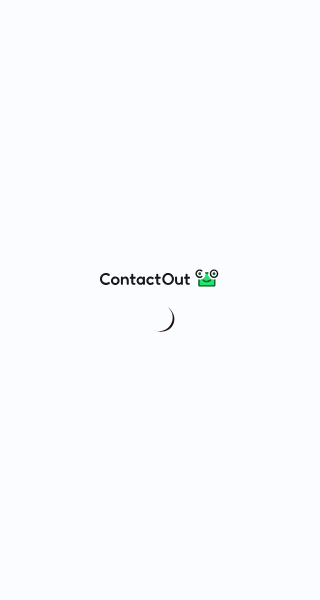 scroll, scrollTop: 0, scrollLeft: 0, axis: both 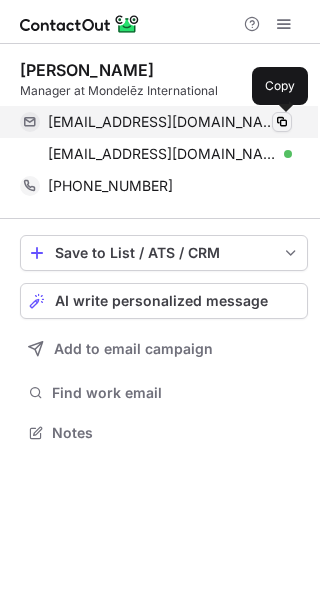 click at bounding box center [282, 122] 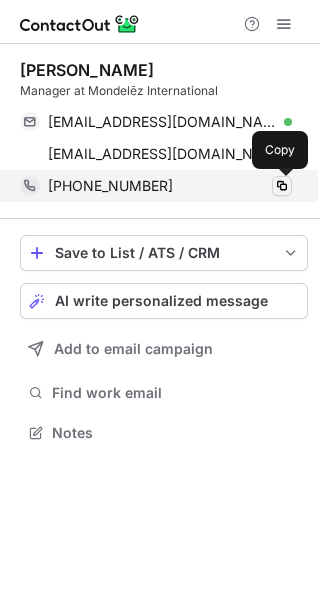 click at bounding box center [282, 186] 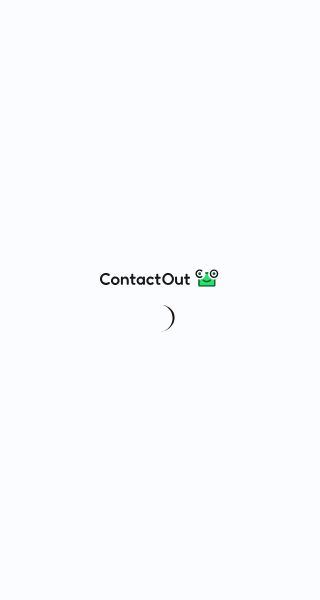 scroll, scrollTop: 0, scrollLeft: 0, axis: both 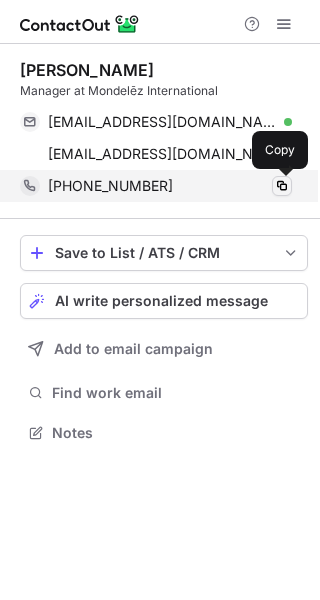 click at bounding box center (282, 186) 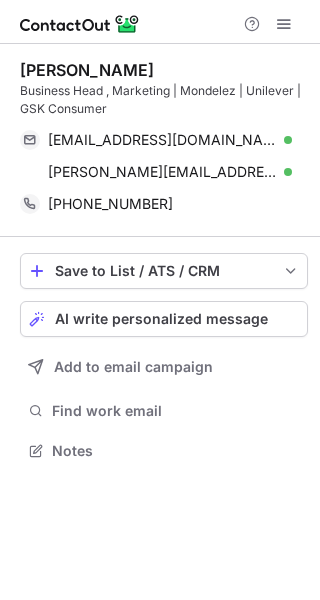 scroll, scrollTop: 0, scrollLeft: 0, axis: both 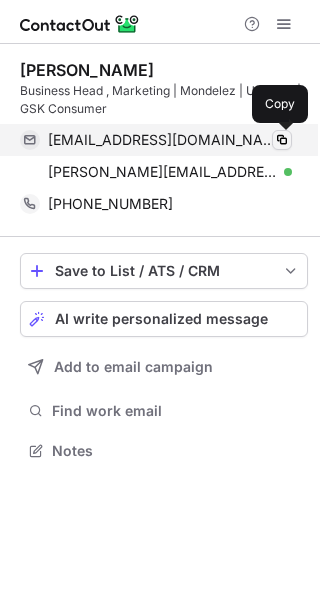 click at bounding box center (282, 140) 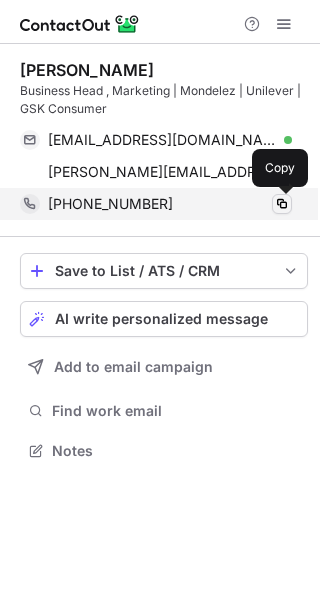 click at bounding box center (282, 204) 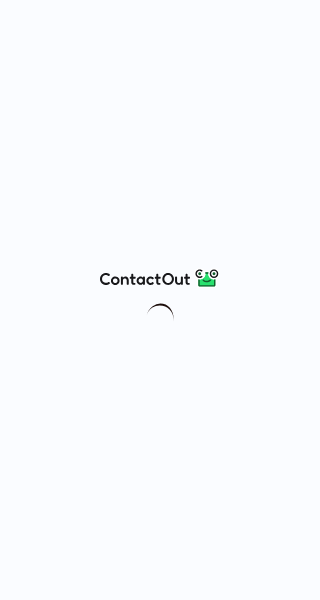 scroll, scrollTop: 0, scrollLeft: 0, axis: both 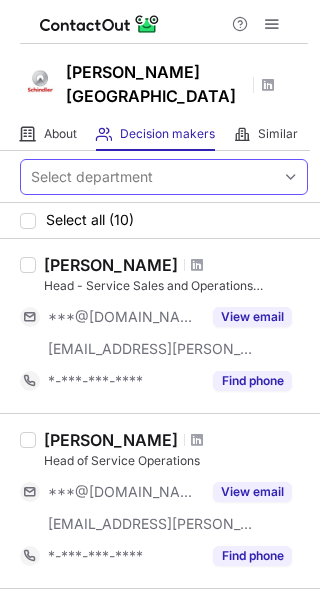 click at bounding box center [291, 177] 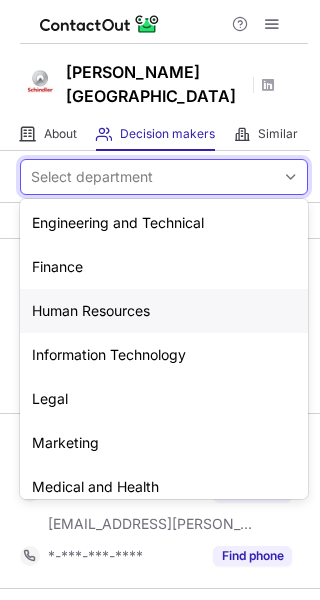 scroll, scrollTop: 148, scrollLeft: 0, axis: vertical 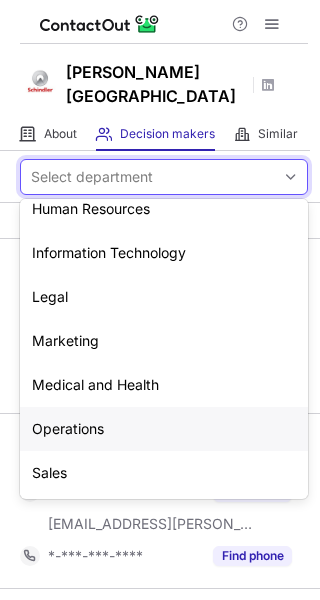 click on "Operations" at bounding box center [164, 429] 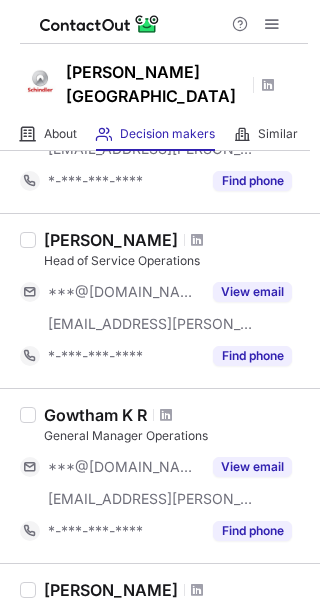 scroll, scrollTop: 0, scrollLeft: 0, axis: both 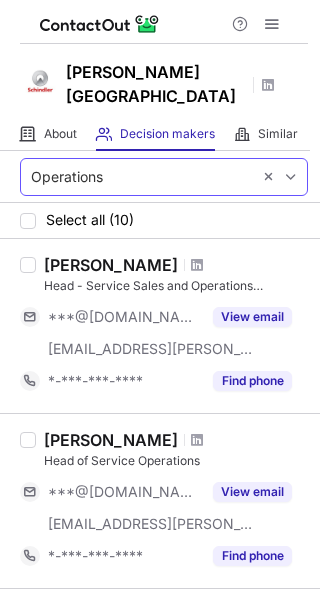 click at bounding box center [279, 177] 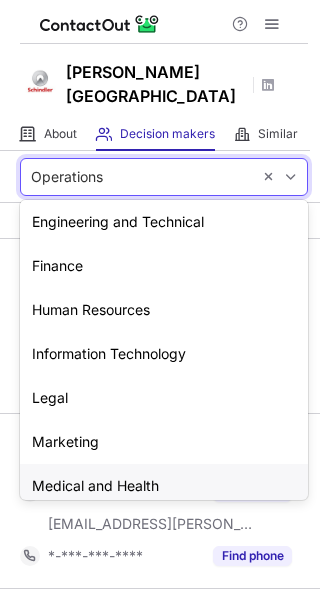 scroll, scrollTop: 0, scrollLeft: 0, axis: both 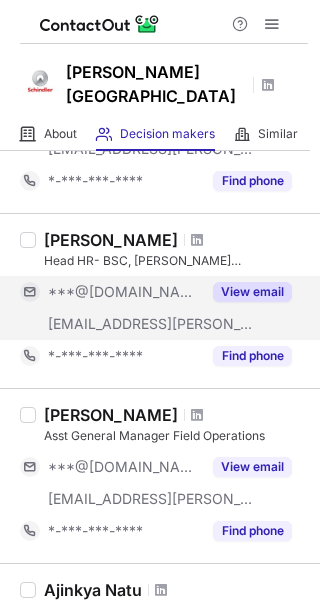 click on "View email" at bounding box center [252, 292] 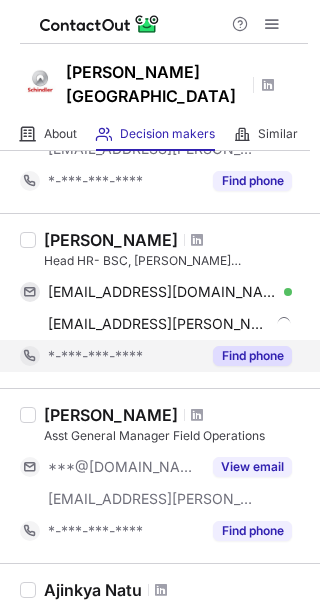 click on "Find phone" at bounding box center (252, 356) 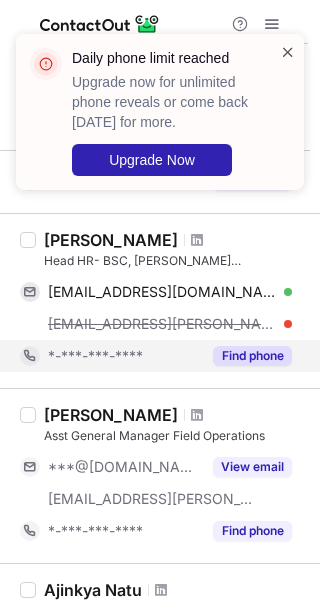 click at bounding box center (288, 52) 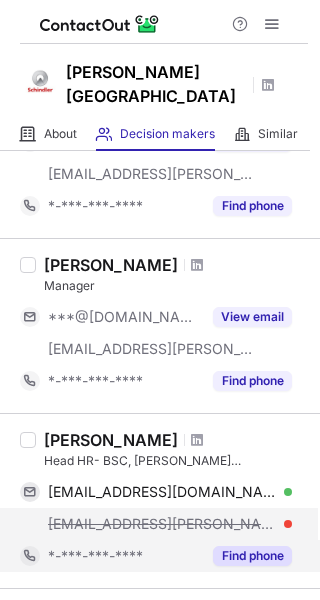scroll, scrollTop: 600, scrollLeft: 0, axis: vertical 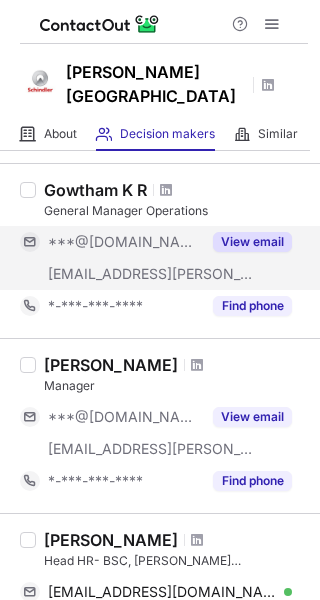 click on "View email" at bounding box center (252, 242) 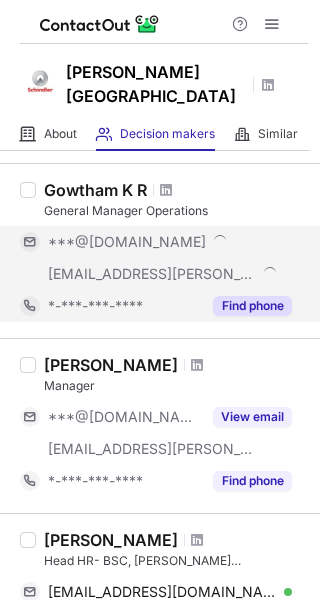 click on "Find phone" at bounding box center [252, 306] 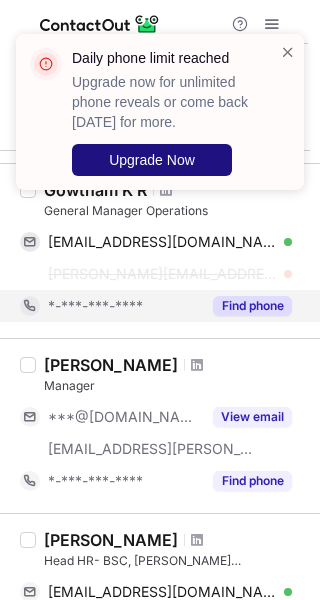 click on "Upgrade Now" at bounding box center [152, 160] 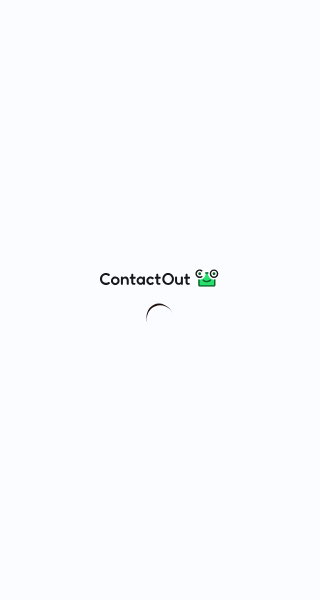 scroll, scrollTop: 0, scrollLeft: 0, axis: both 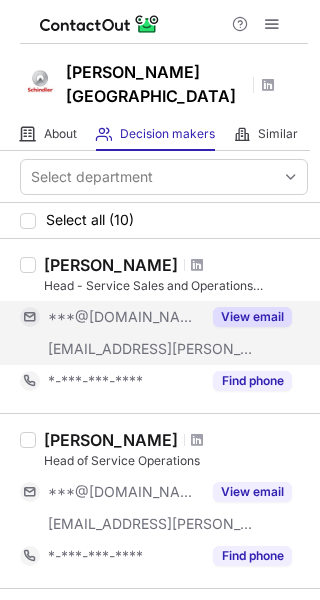 click on "View email" at bounding box center (246, 317) 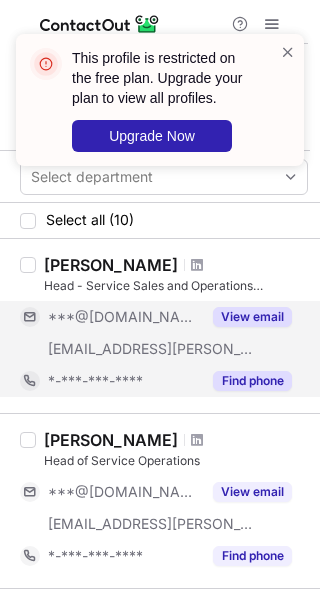 click on "Find phone" at bounding box center [252, 381] 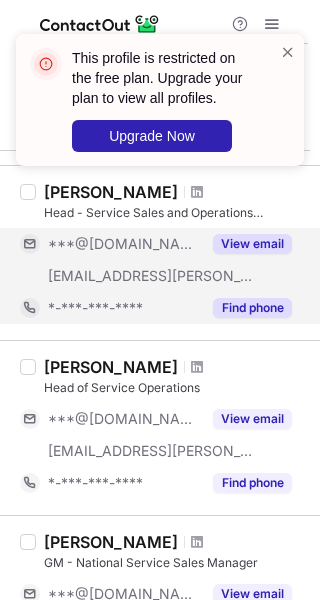 scroll, scrollTop: 100, scrollLeft: 0, axis: vertical 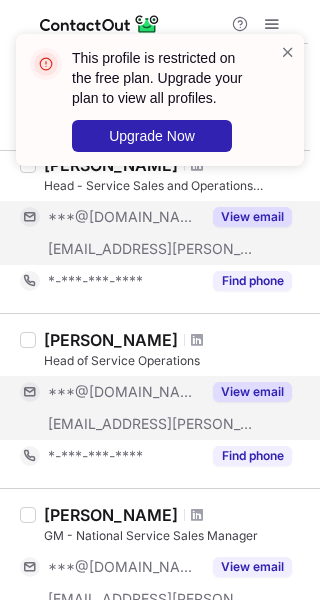 click on "View email" at bounding box center [252, 392] 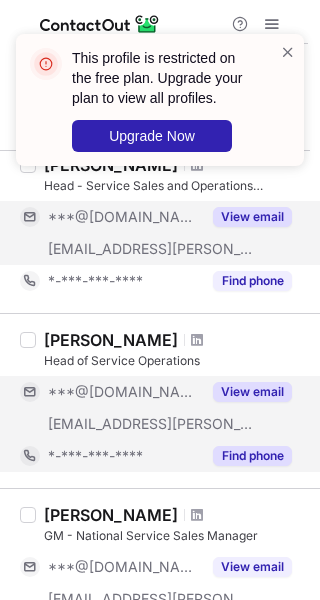 click on "Find phone" at bounding box center [252, 456] 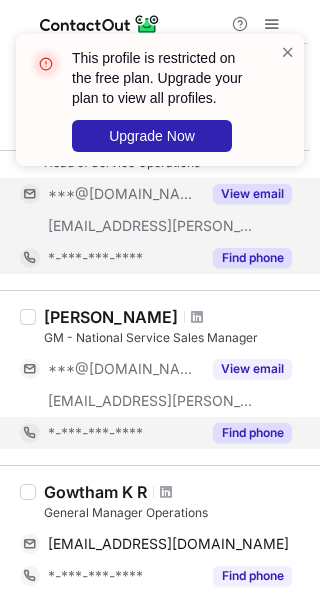 scroll, scrollTop: 300, scrollLeft: 0, axis: vertical 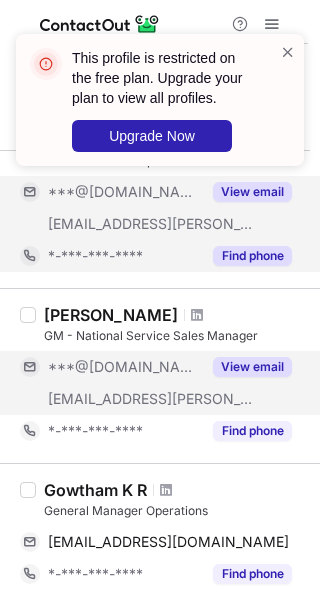 click on "View email" at bounding box center [252, 367] 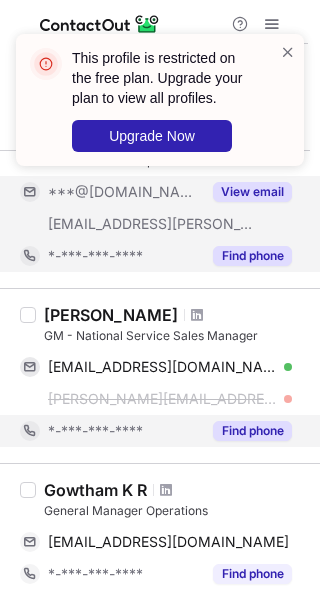 click on "Find phone" at bounding box center (252, 431) 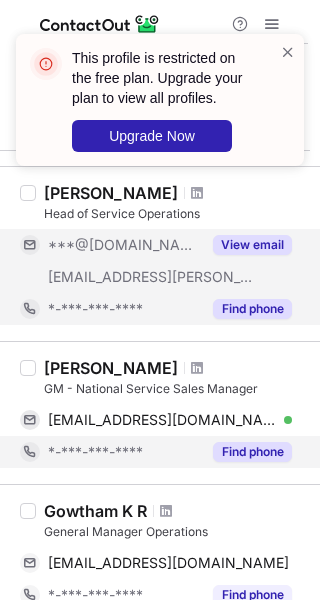 scroll, scrollTop: 200, scrollLeft: 0, axis: vertical 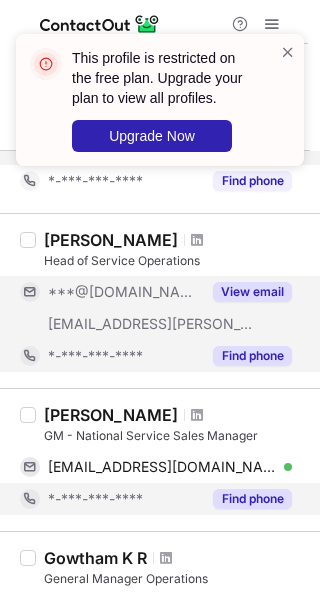 click on "View email" at bounding box center (252, 292) 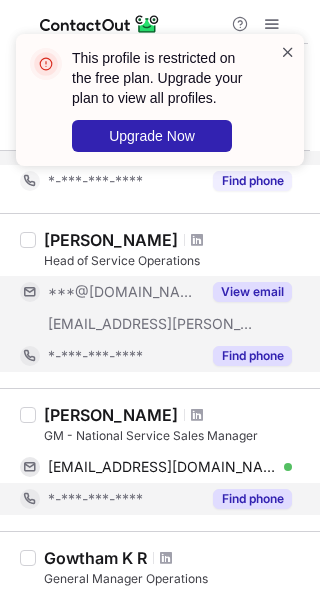 click at bounding box center (288, 52) 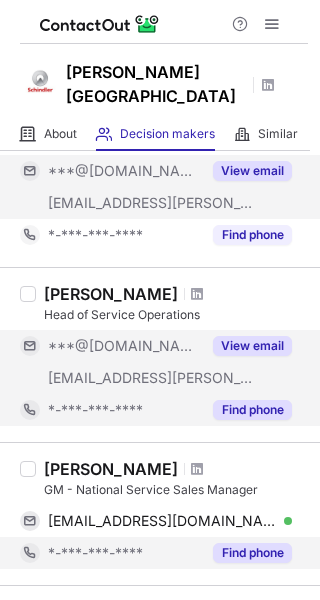 scroll, scrollTop: 0, scrollLeft: 0, axis: both 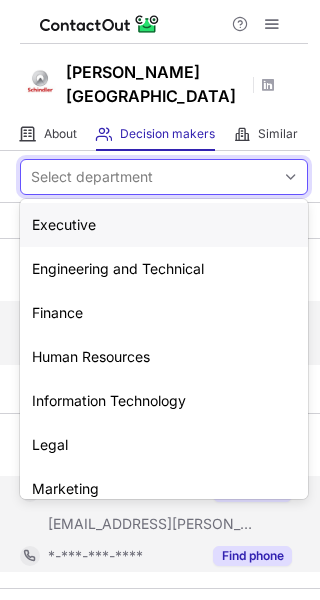 click on "Select department" at bounding box center [148, 177] 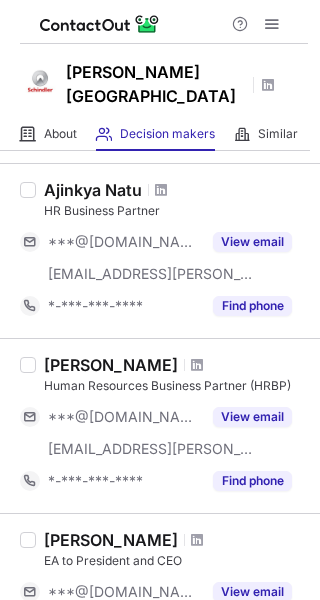 scroll, scrollTop: 1420, scrollLeft: 0, axis: vertical 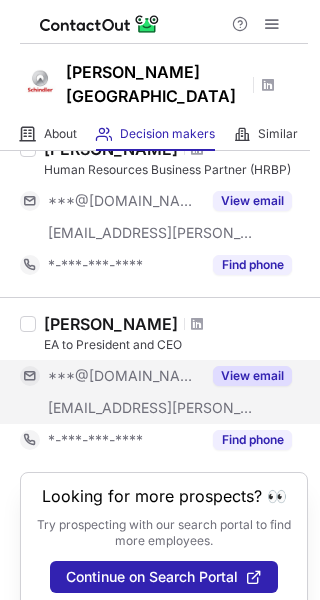 click on "View email" at bounding box center [252, 376] 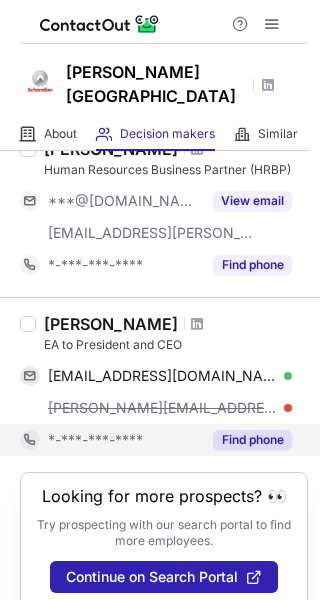 click on "Find phone" at bounding box center (252, 440) 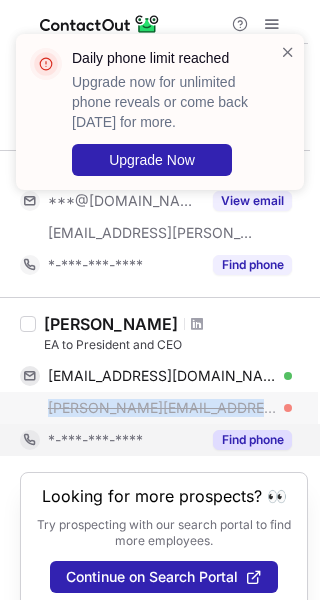 drag, startPoint x: 47, startPoint y: 379, endPoint x: 237, endPoint y: 373, distance: 190.09471 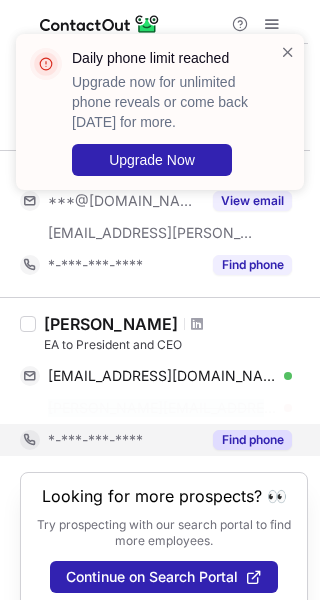 copy on "yamini.rangari@schindler.in" 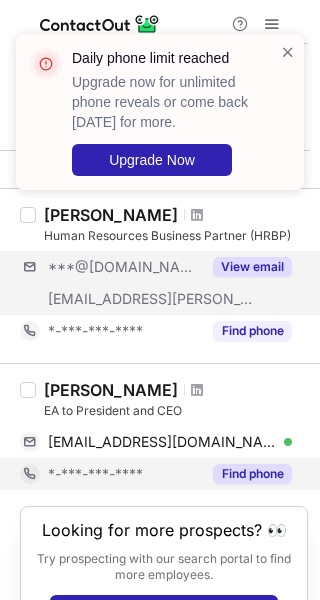 scroll, scrollTop: 1388, scrollLeft: 0, axis: vertical 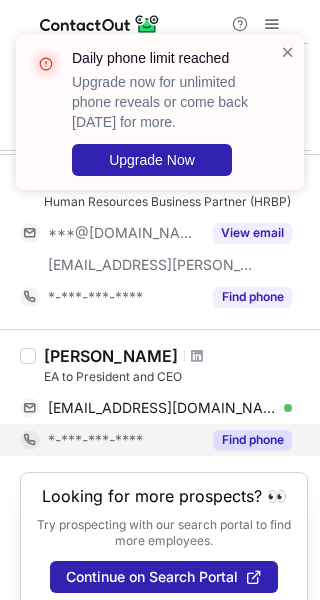 click on "Find phone" at bounding box center [252, 440] 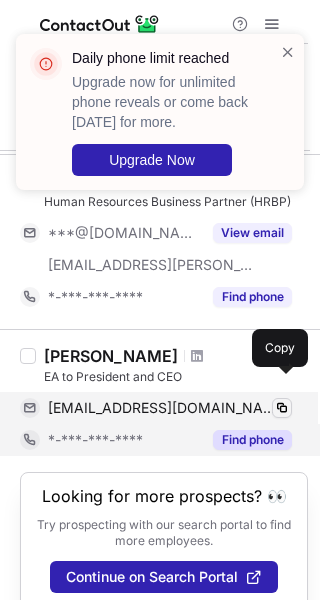 click at bounding box center (282, 408) 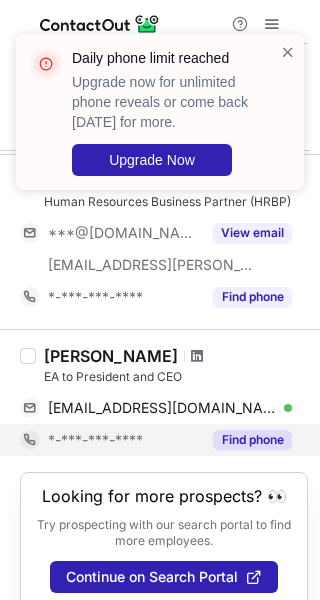 click at bounding box center [197, 356] 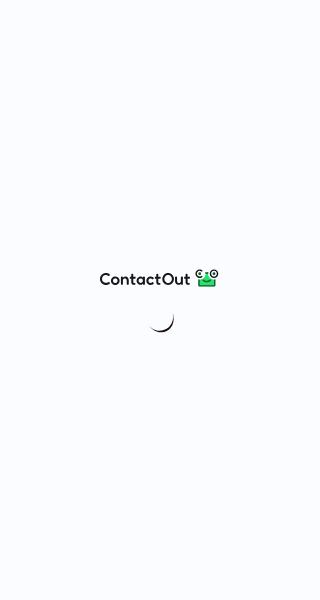 scroll, scrollTop: 0, scrollLeft: 0, axis: both 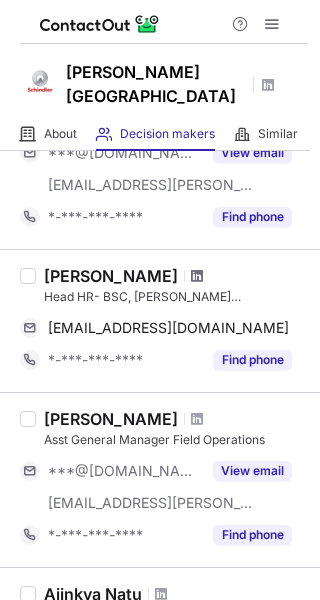 click at bounding box center (197, 276) 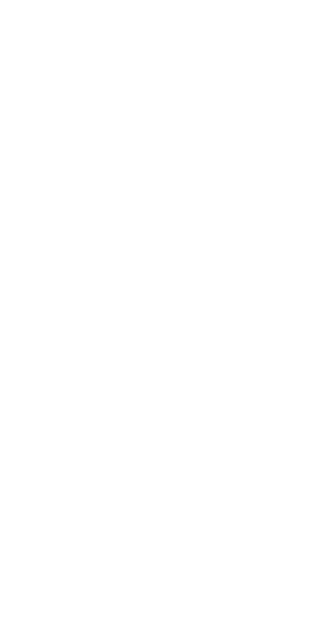scroll, scrollTop: 0, scrollLeft: 0, axis: both 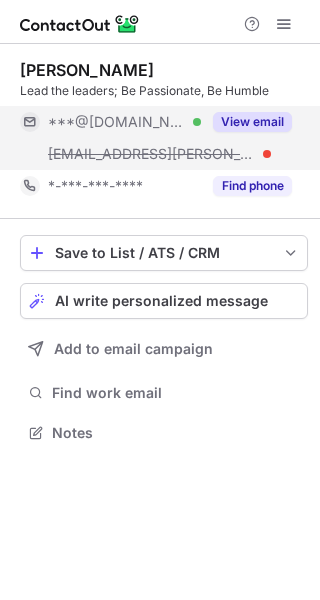 click on "View email" at bounding box center [252, 122] 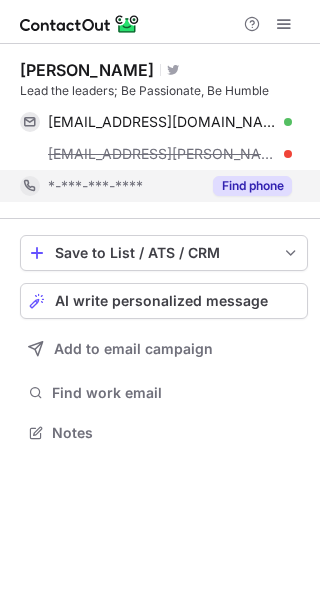 click on "Find phone" at bounding box center (252, 186) 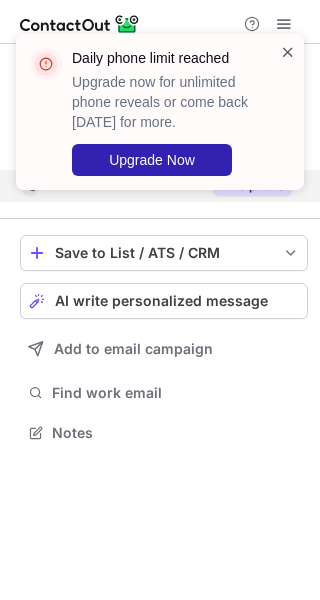 click at bounding box center (288, 52) 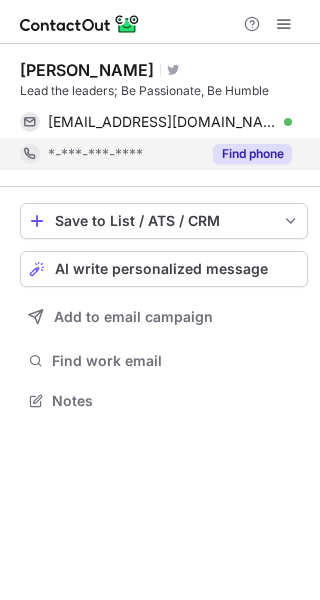 scroll, scrollTop: 387, scrollLeft: 320, axis: both 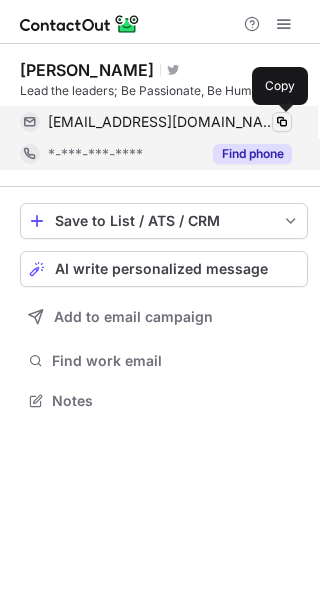 click at bounding box center [282, 122] 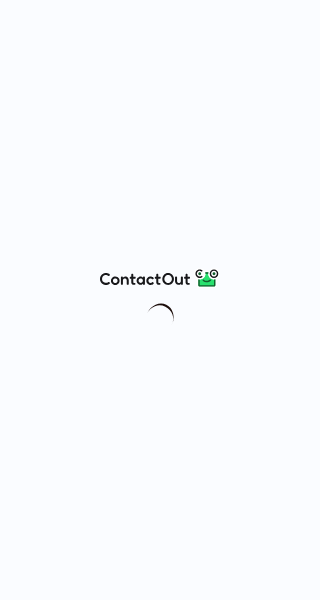 scroll, scrollTop: 0, scrollLeft: 0, axis: both 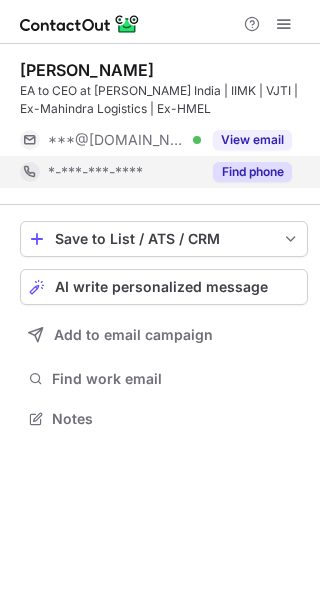 click on "Find phone" at bounding box center (252, 172) 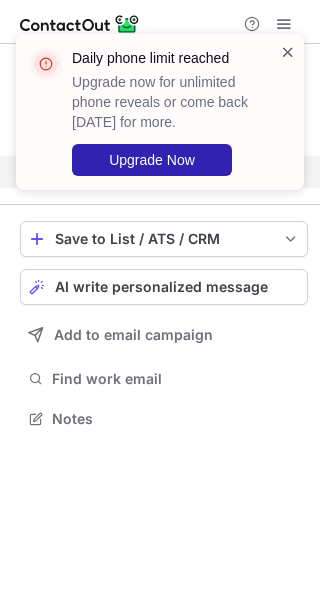 click at bounding box center [288, 52] 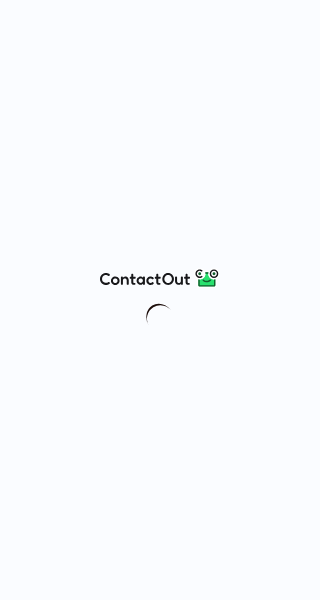 scroll, scrollTop: 0, scrollLeft: 0, axis: both 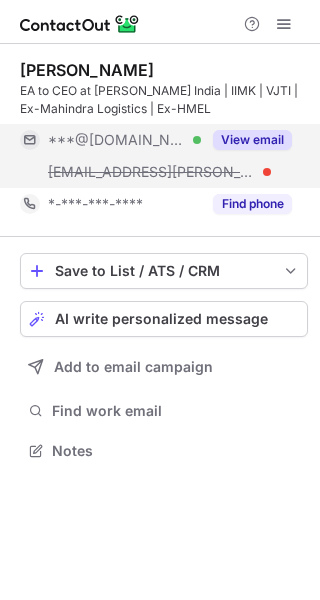 click on "View email" at bounding box center (252, 140) 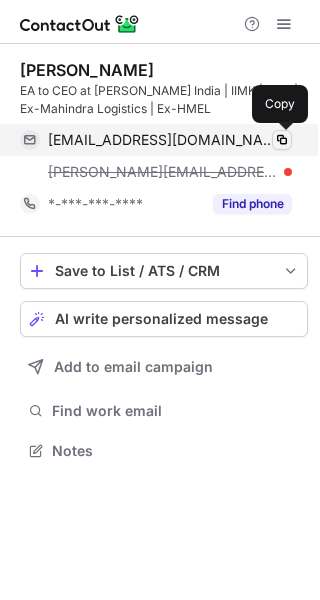 click at bounding box center (282, 140) 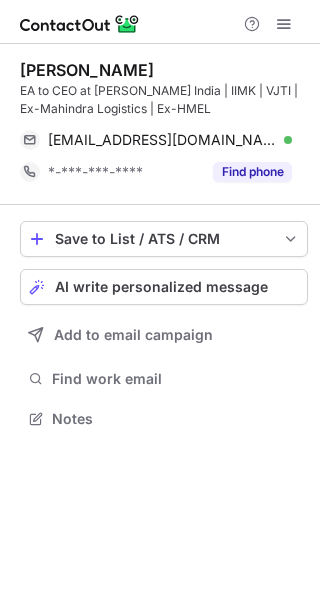 scroll, scrollTop: 405, scrollLeft: 320, axis: both 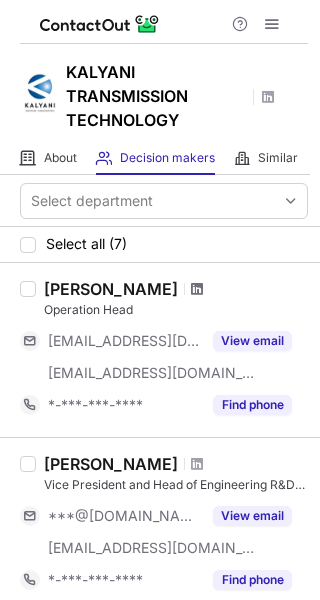 click at bounding box center (197, 289) 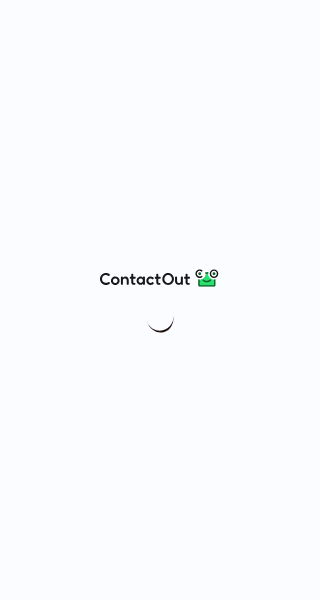 scroll, scrollTop: 0, scrollLeft: 0, axis: both 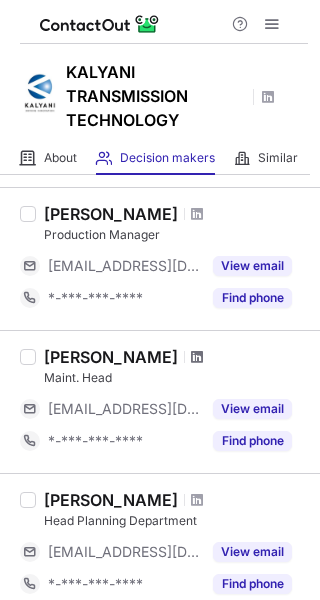 click at bounding box center [197, 357] 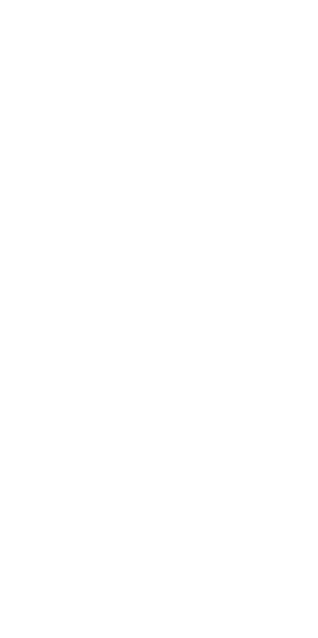 scroll, scrollTop: 0, scrollLeft: 0, axis: both 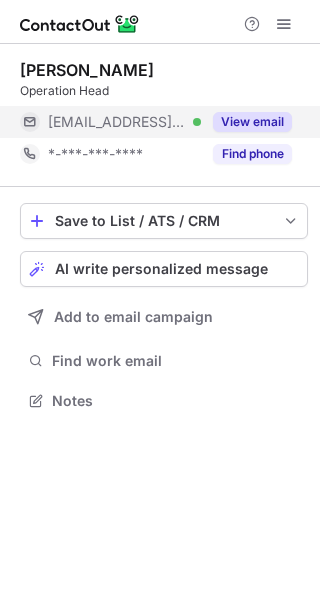 click on "View email" at bounding box center (252, 122) 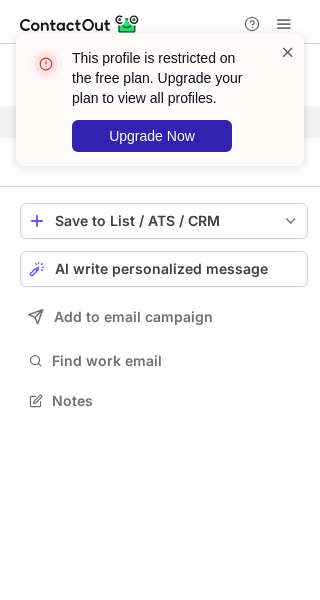 click at bounding box center (288, 52) 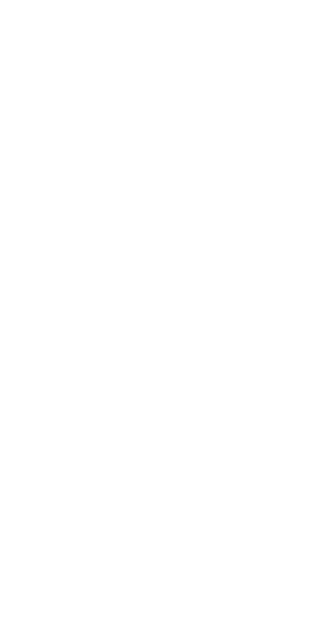 scroll, scrollTop: 0, scrollLeft: 0, axis: both 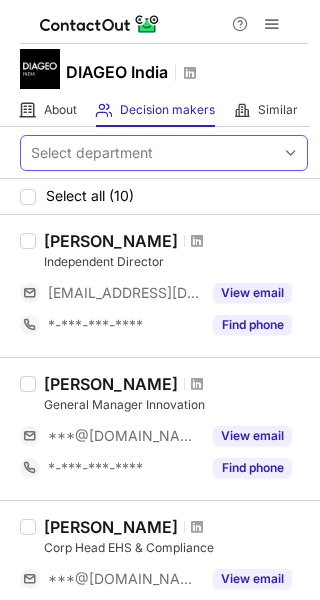 click on "Select department" at bounding box center [148, 153] 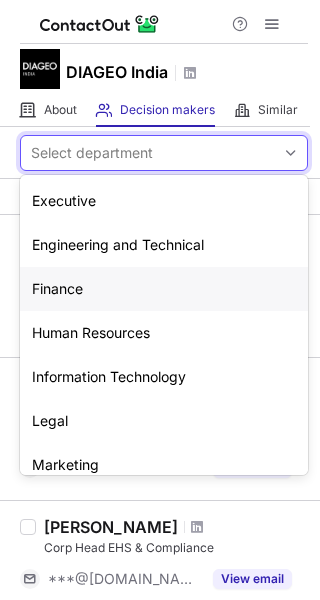 scroll, scrollTop: 148, scrollLeft: 0, axis: vertical 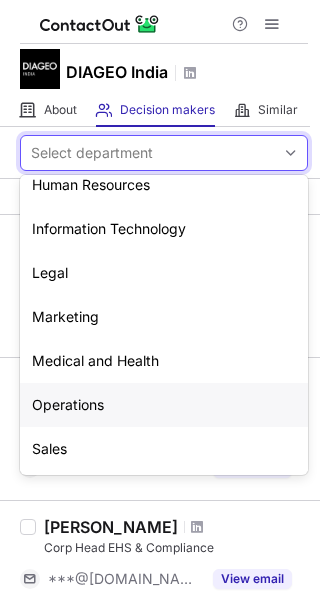 click on "Operations" at bounding box center [164, 405] 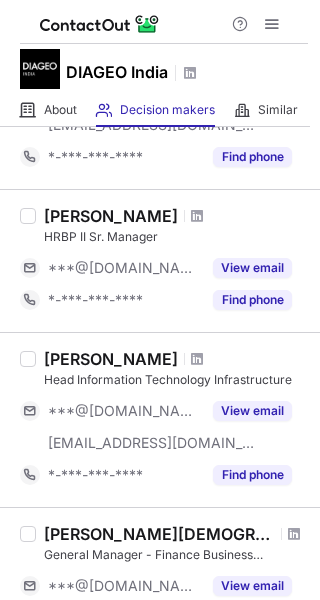 scroll, scrollTop: 0, scrollLeft: 0, axis: both 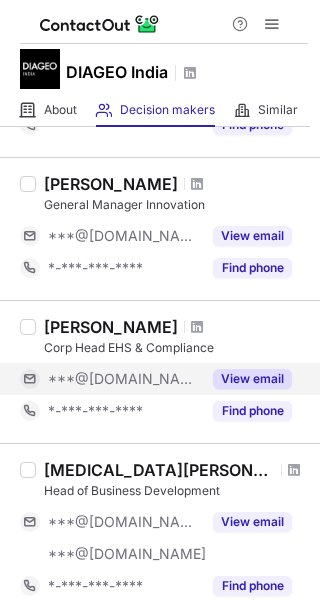 click on "View email" at bounding box center (252, 379) 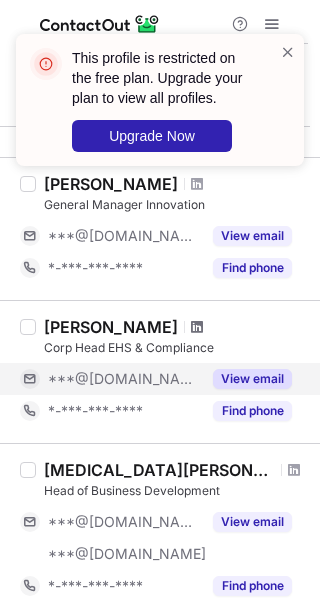 click at bounding box center (197, 327) 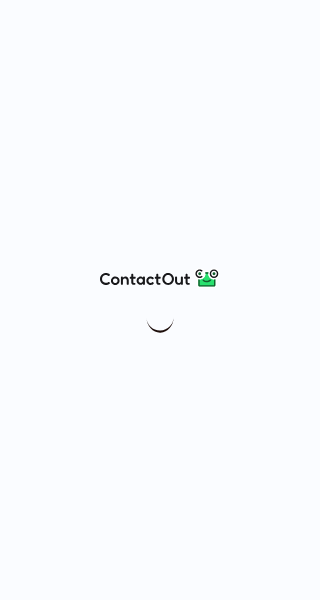 scroll, scrollTop: 0, scrollLeft: 0, axis: both 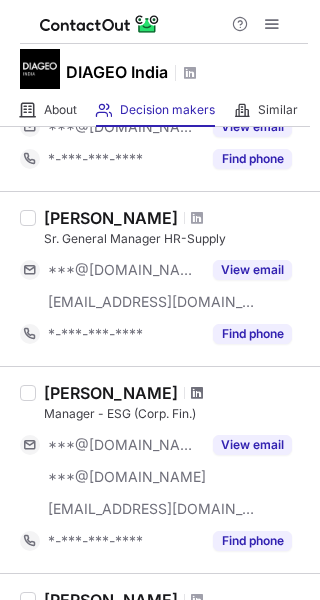 click at bounding box center (197, 393) 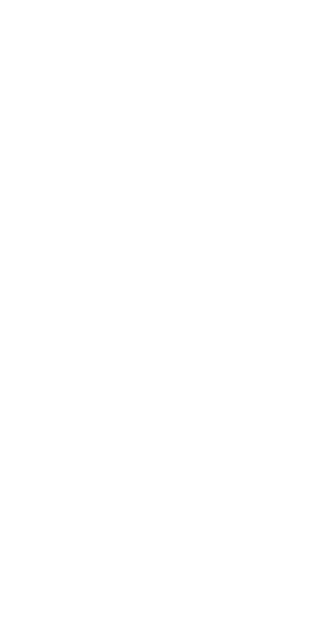 scroll, scrollTop: 0, scrollLeft: 0, axis: both 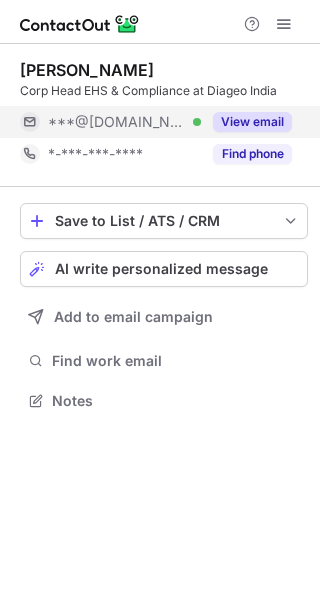 click on "View email" at bounding box center (252, 122) 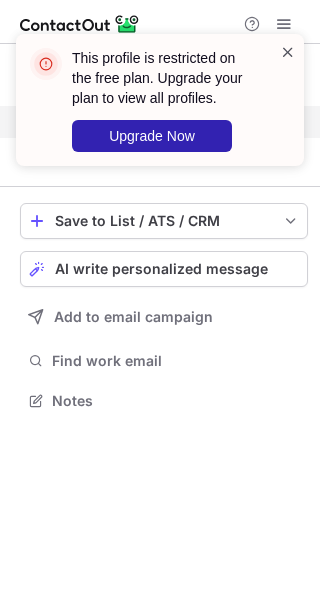 click at bounding box center (288, 52) 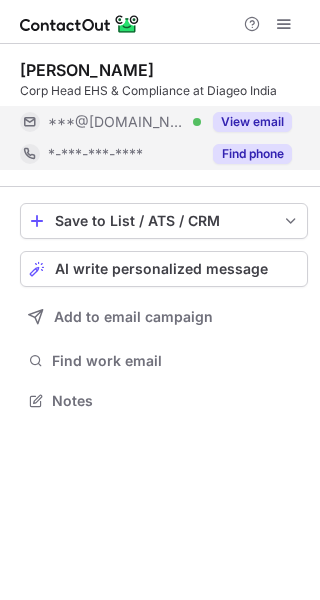 click on "Find phone" at bounding box center [252, 154] 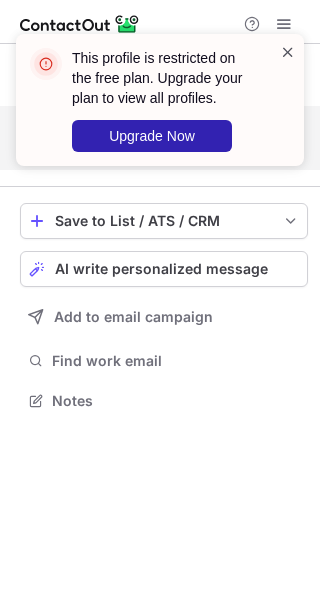 click at bounding box center [288, 52] 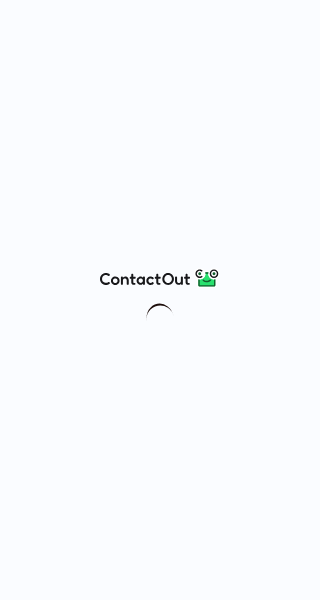 scroll, scrollTop: 0, scrollLeft: 0, axis: both 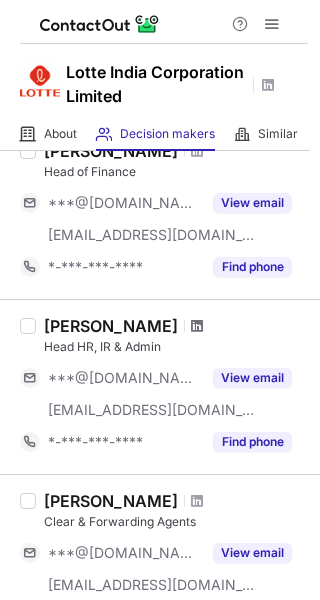 click at bounding box center [197, 326] 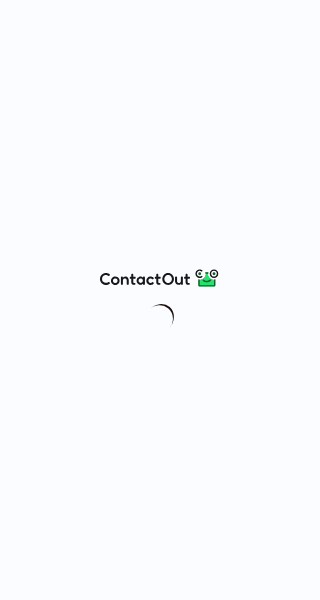 scroll, scrollTop: 0, scrollLeft: 0, axis: both 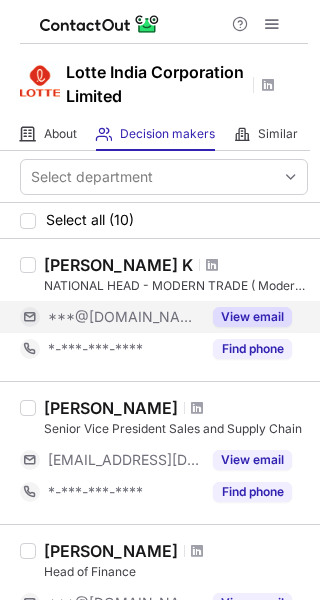 click on "View email" at bounding box center (252, 317) 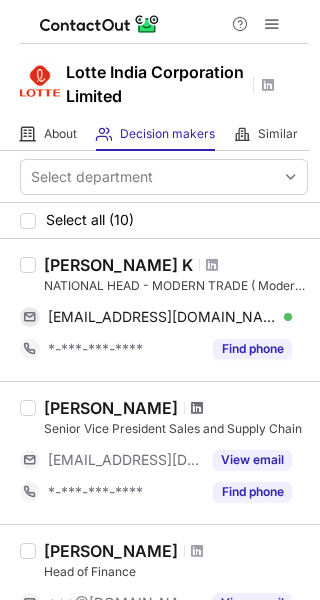 click at bounding box center [197, 408] 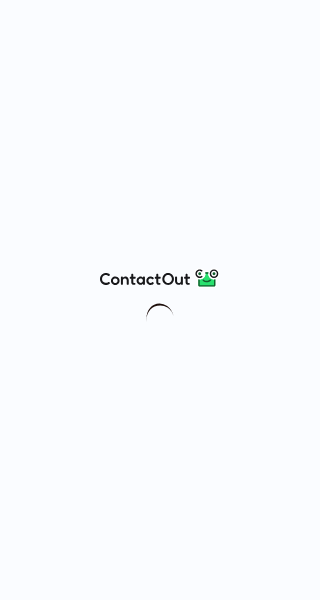 scroll, scrollTop: 0, scrollLeft: 0, axis: both 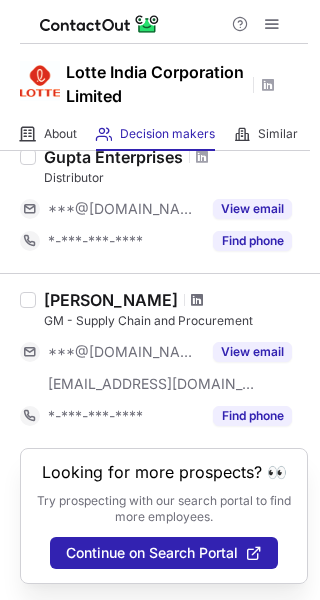 click at bounding box center (197, 300) 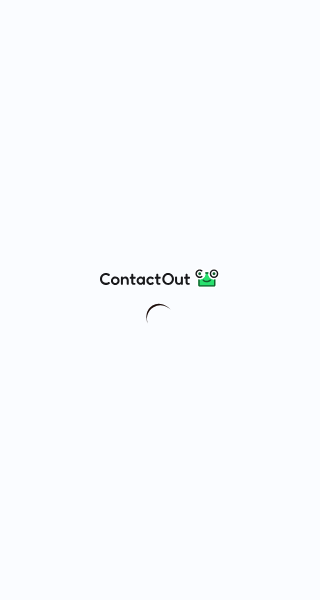 scroll, scrollTop: 0, scrollLeft: 0, axis: both 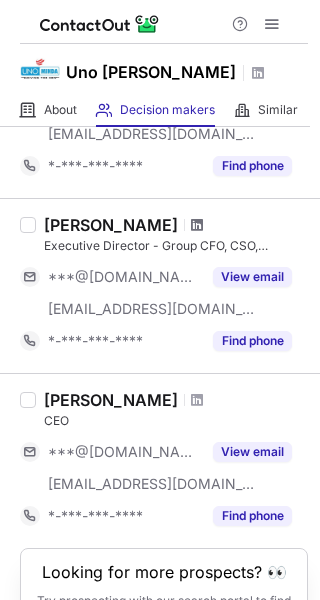 click at bounding box center [197, 225] 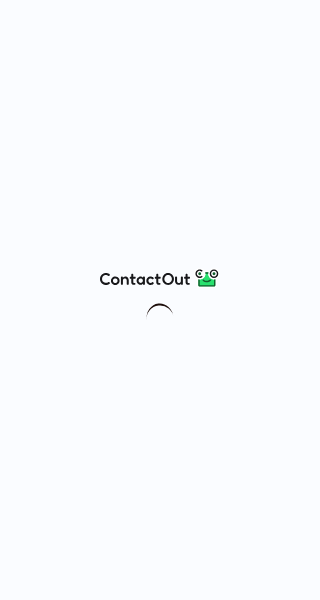 scroll, scrollTop: 0, scrollLeft: 0, axis: both 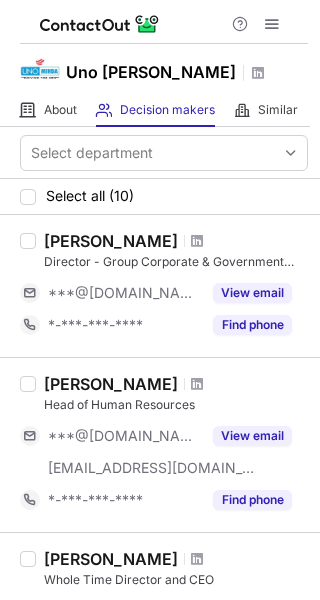 click on "Annu Sethi" at bounding box center (176, 384) 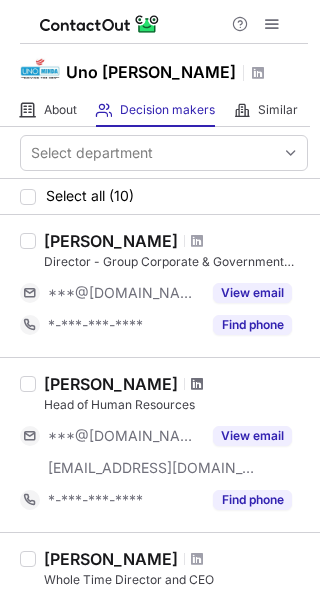 click at bounding box center (197, 384) 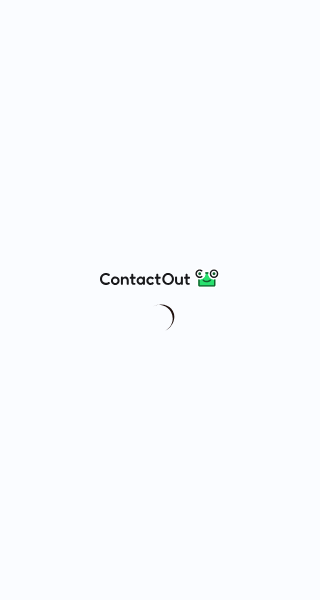scroll, scrollTop: 0, scrollLeft: 0, axis: both 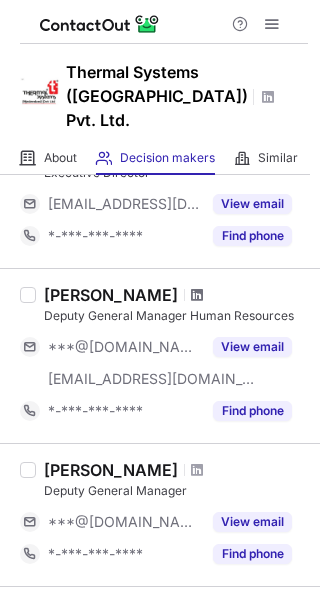 click at bounding box center [197, 295] 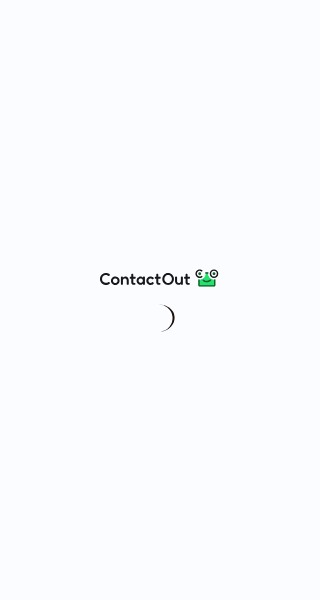 scroll, scrollTop: 0, scrollLeft: 0, axis: both 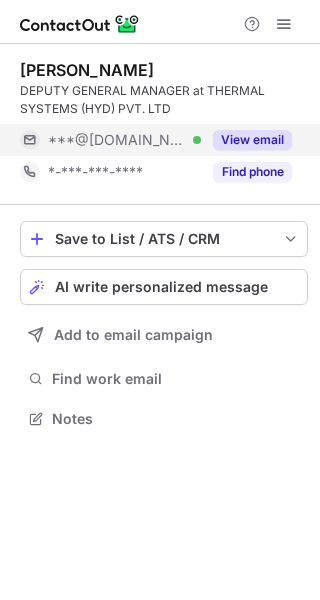 click on "View email" at bounding box center [252, 140] 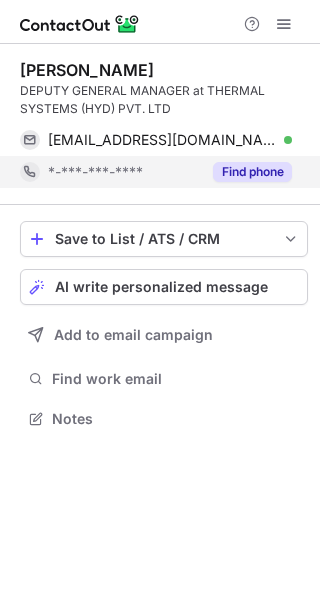 click on "Find phone" at bounding box center [252, 172] 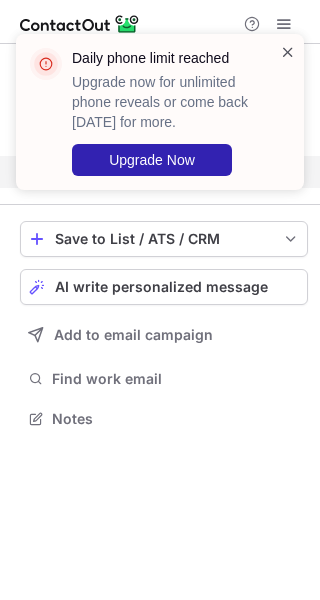 click at bounding box center [288, 52] 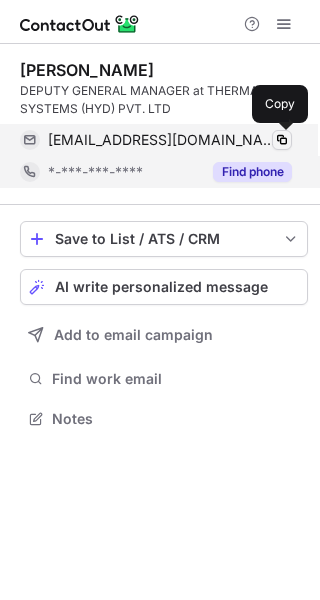 click at bounding box center (282, 140) 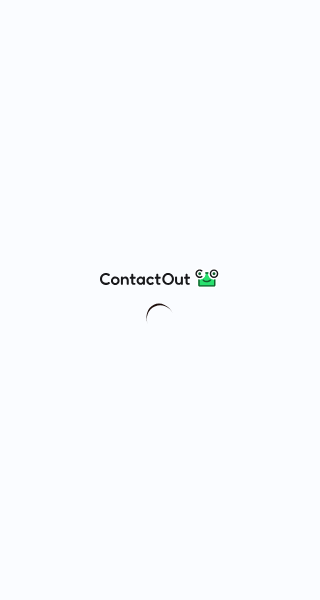 scroll, scrollTop: 0, scrollLeft: 0, axis: both 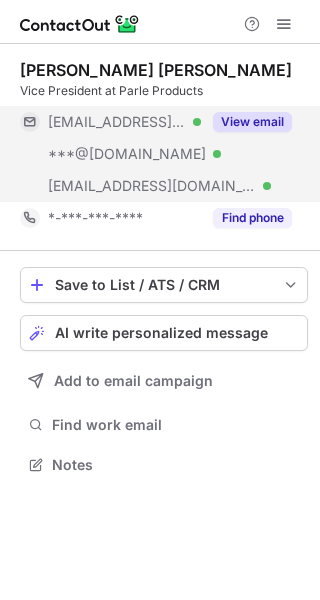 click on "View email" at bounding box center [252, 122] 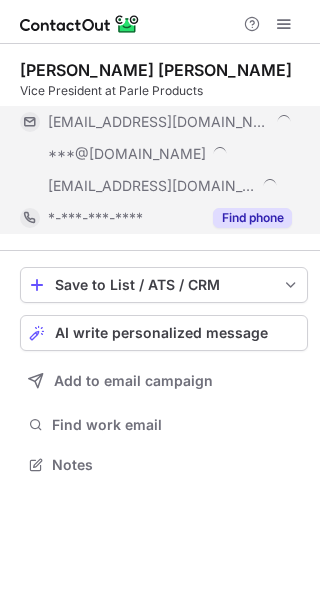 click on "Find phone" at bounding box center (246, 218) 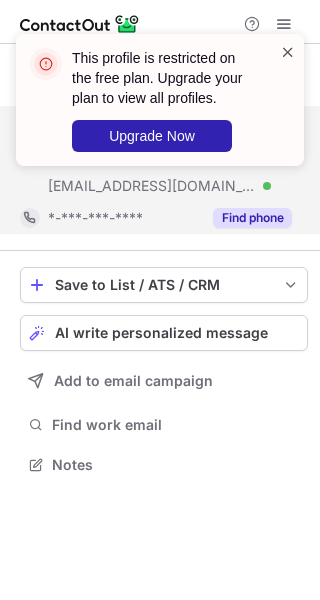 click at bounding box center (288, 52) 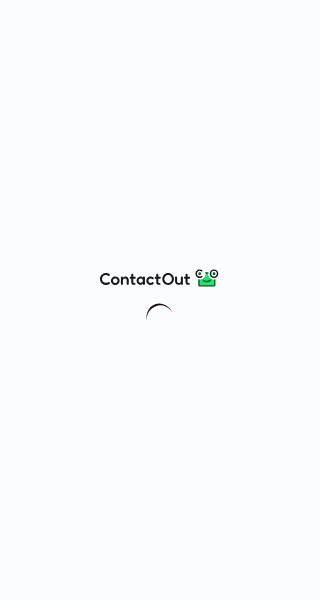 scroll, scrollTop: 0, scrollLeft: 0, axis: both 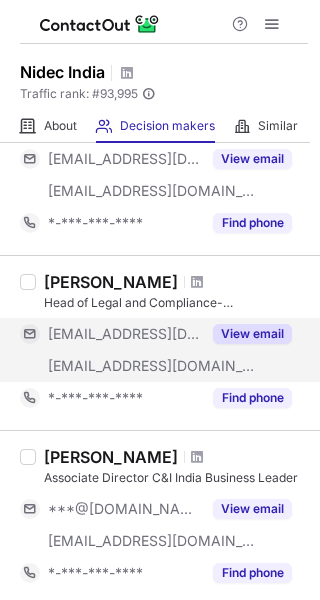 click on "View email" at bounding box center (246, 334) 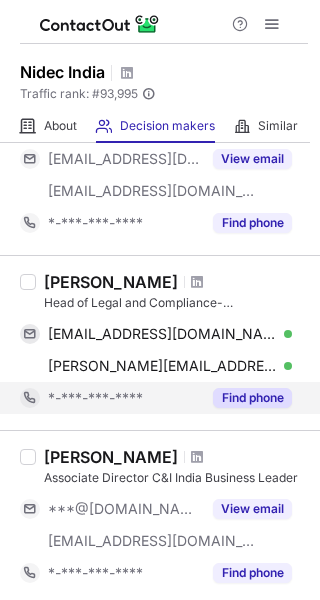 click on "Find phone" at bounding box center [252, 398] 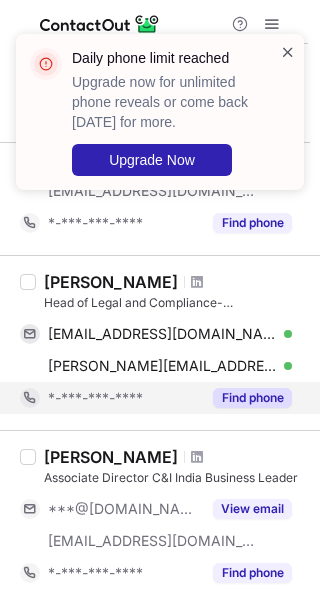 click at bounding box center [288, 52] 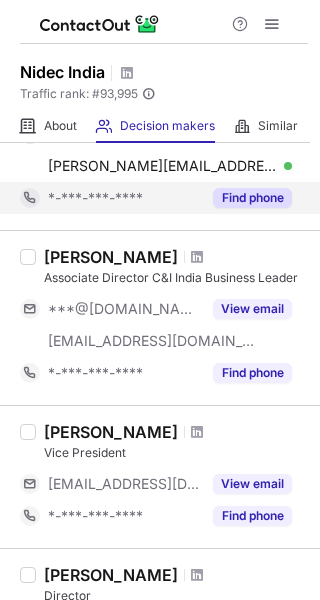 scroll, scrollTop: 800, scrollLeft: 0, axis: vertical 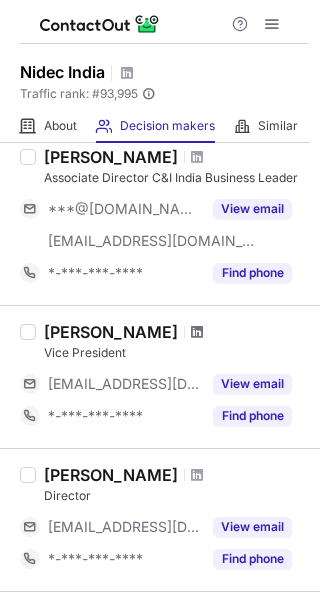 click at bounding box center [197, 332] 